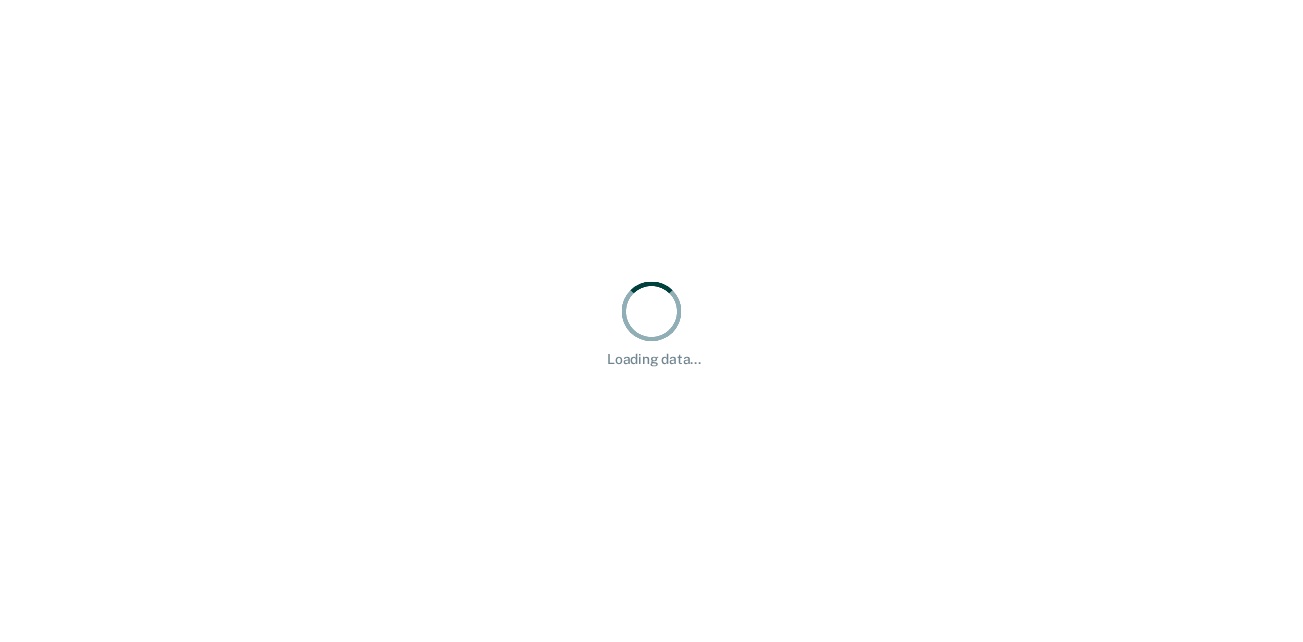 scroll, scrollTop: 0, scrollLeft: 0, axis: both 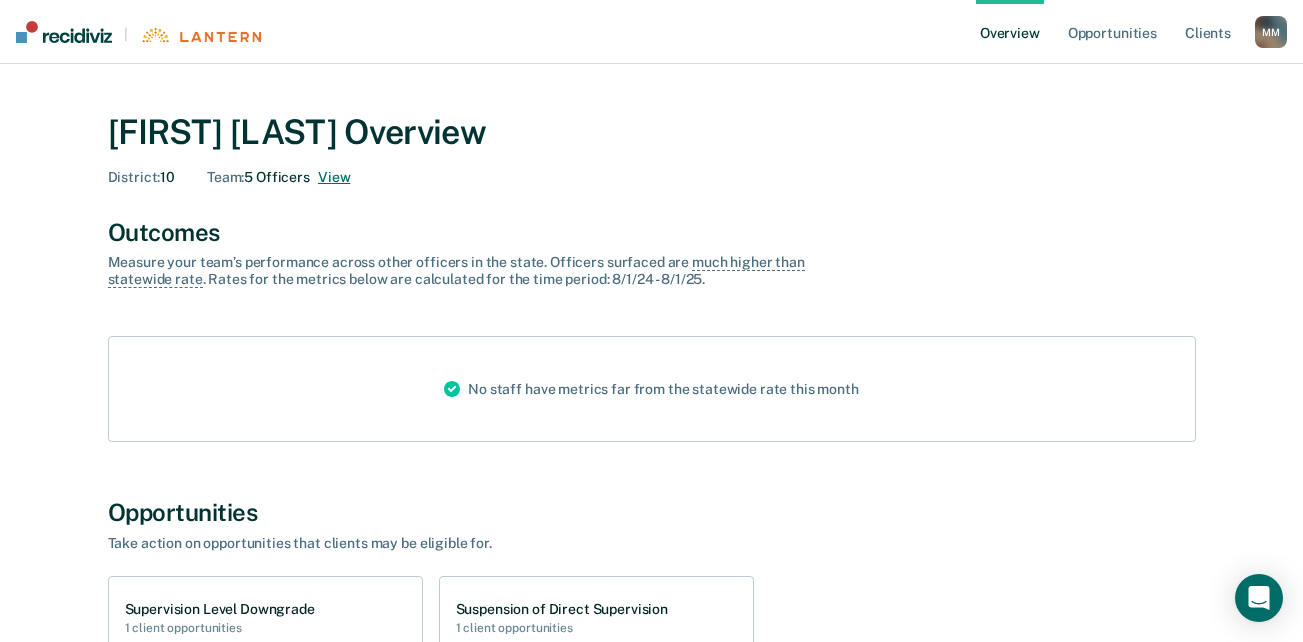 click on "View" at bounding box center [334, 177] 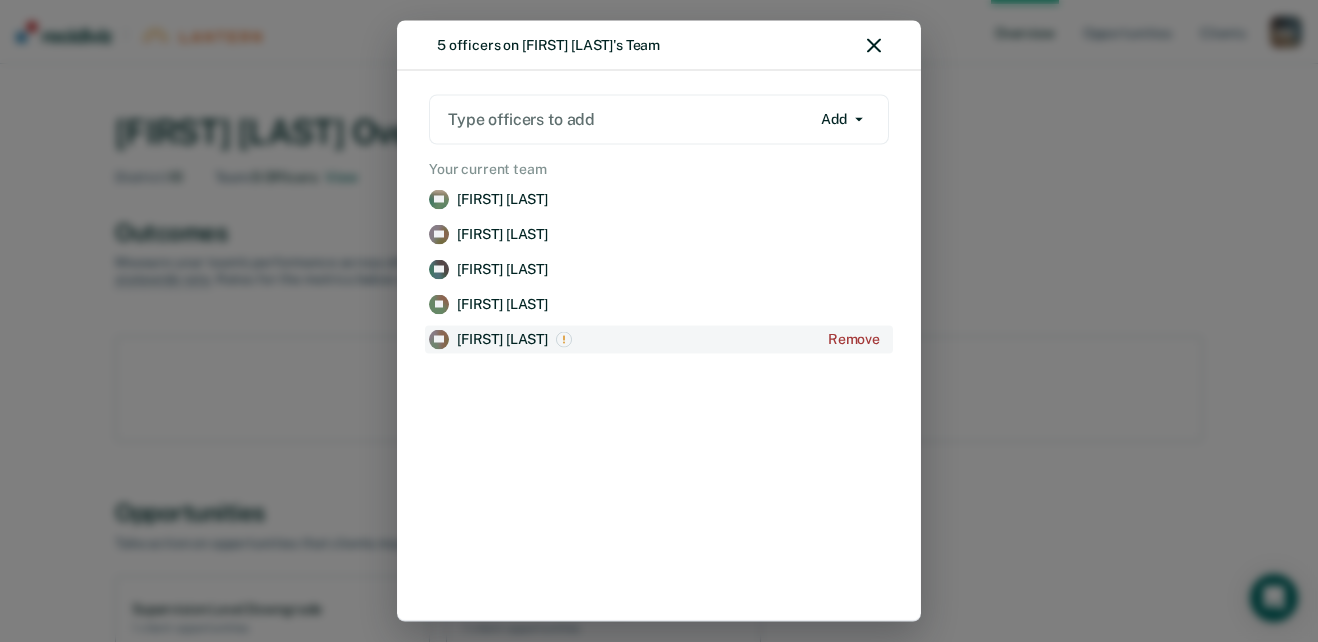 click on "[FIRST] [LAST]" at bounding box center [502, 339] 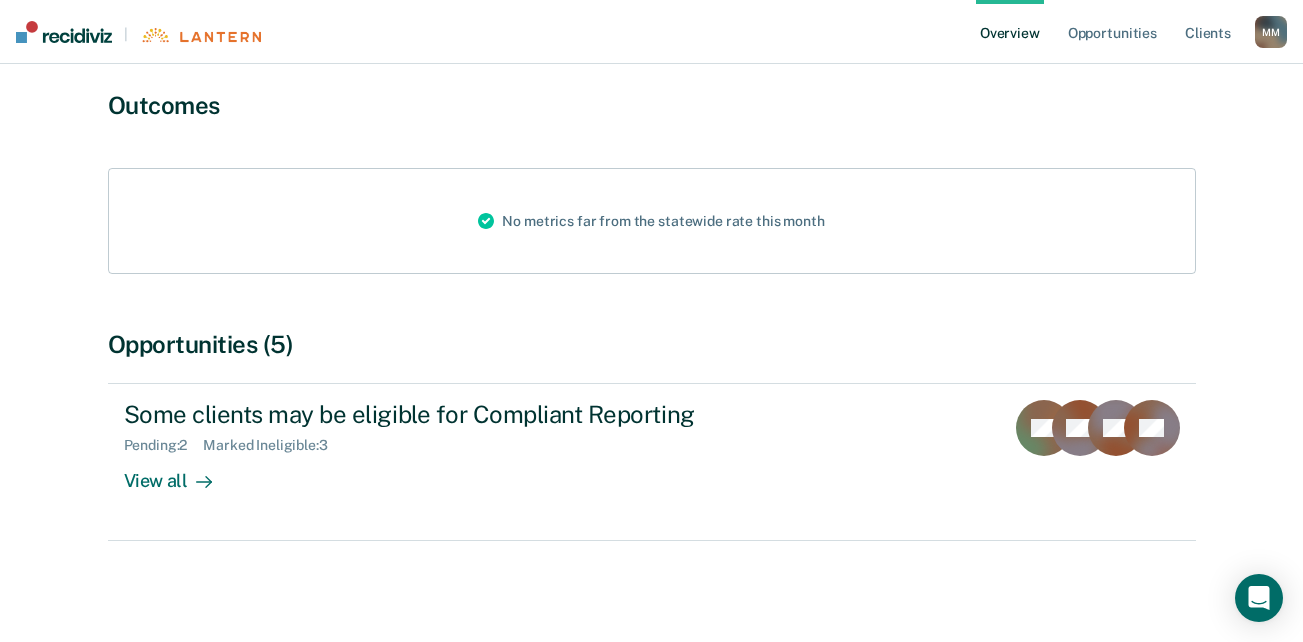 scroll, scrollTop: 162, scrollLeft: 0, axis: vertical 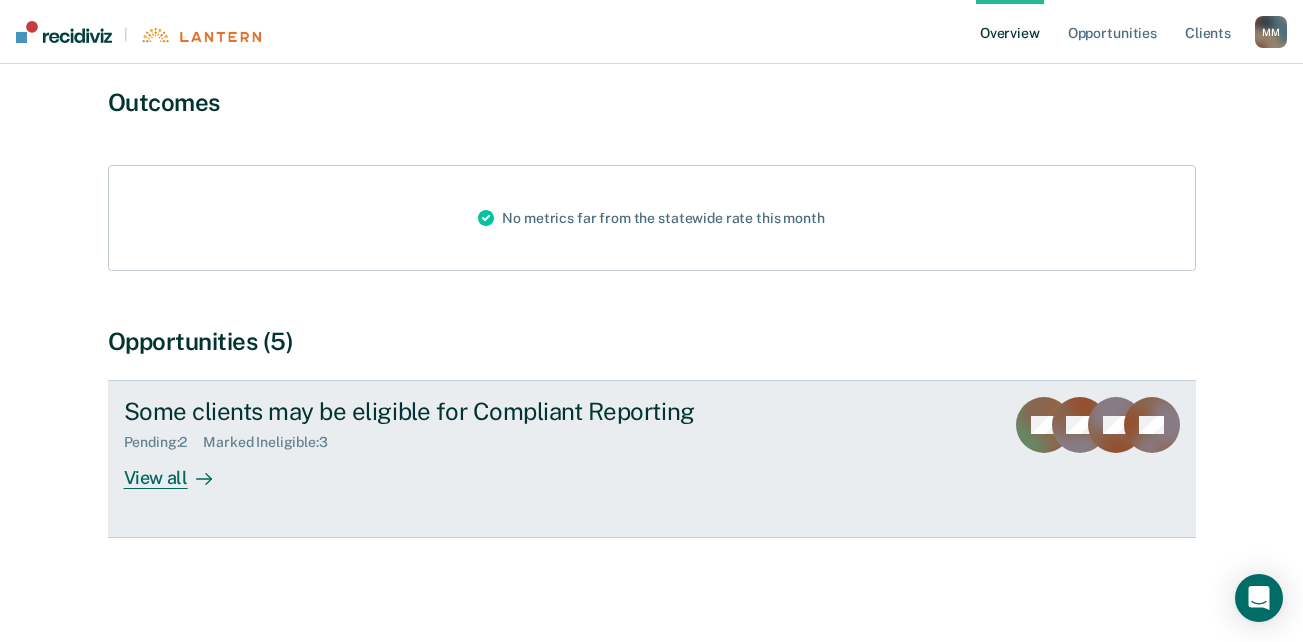 click on "View all" at bounding box center (180, 470) 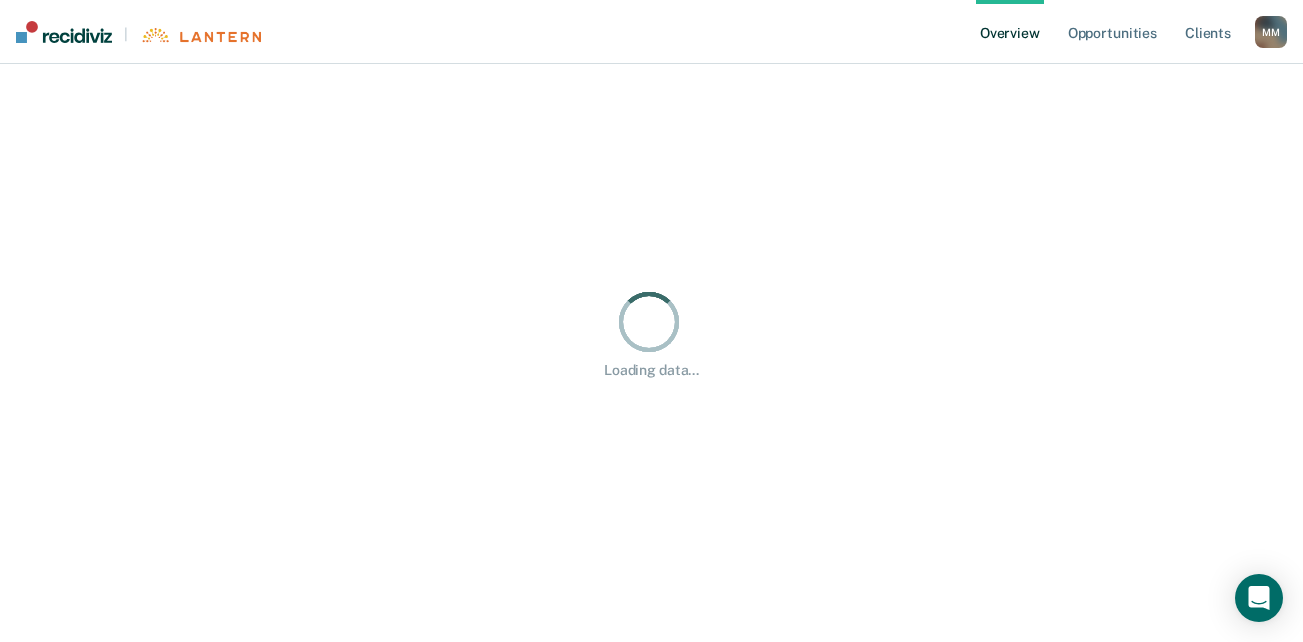 scroll, scrollTop: 0, scrollLeft: 0, axis: both 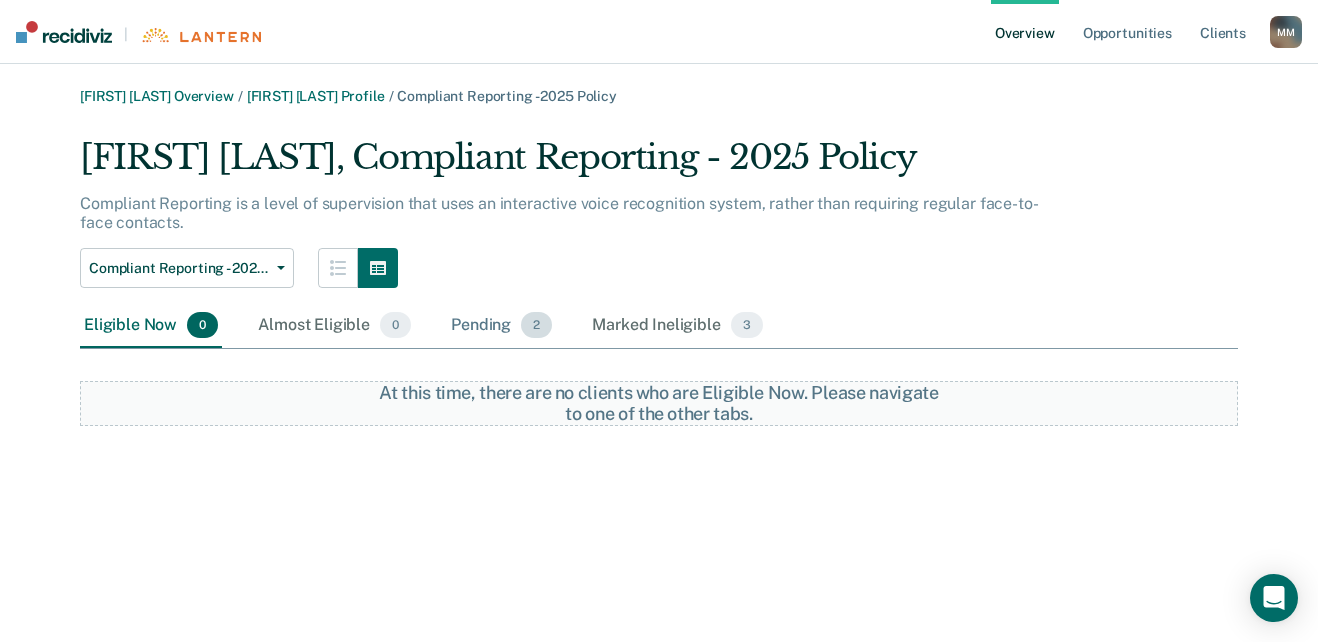 click on "Pending 2" at bounding box center (501, 326) 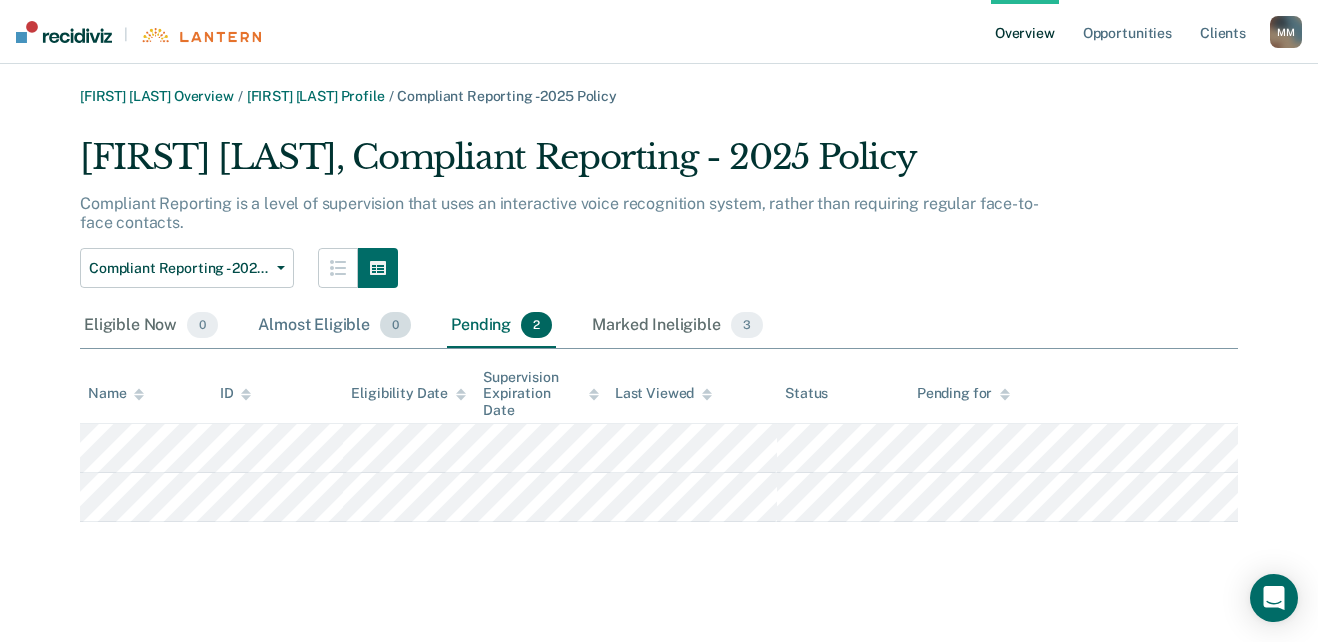 click on "Almost Eligible 0" at bounding box center [334, 326] 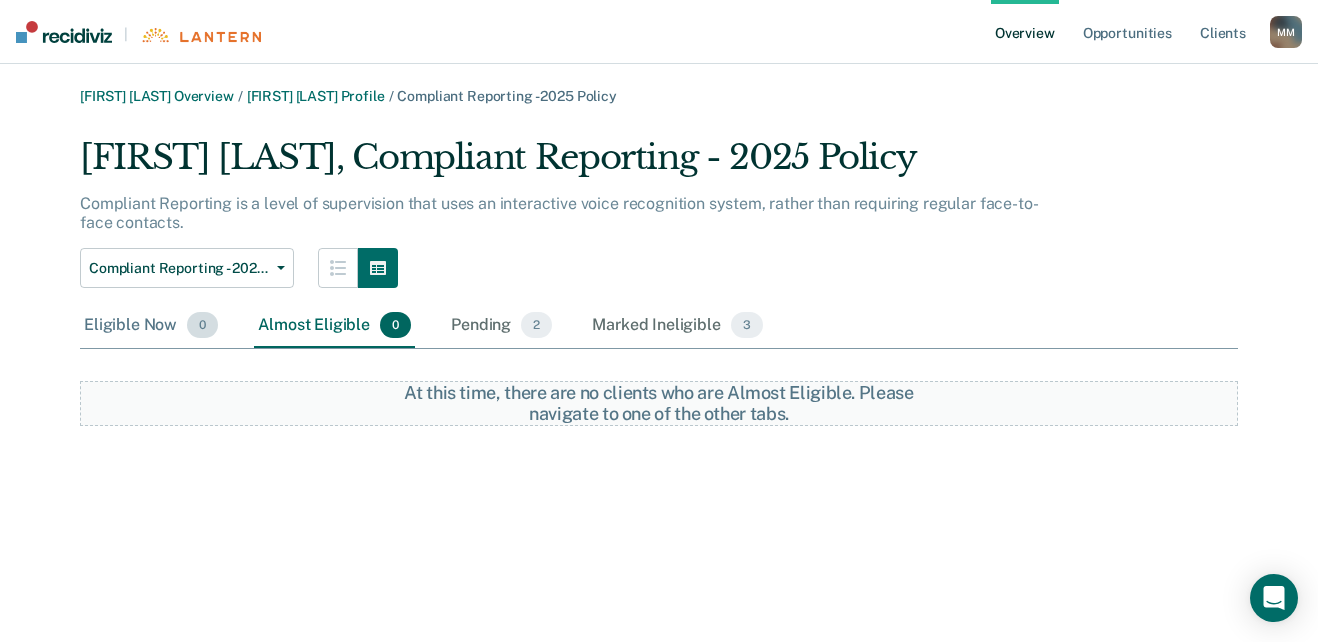 click on "Eligible Now 0" at bounding box center [151, 326] 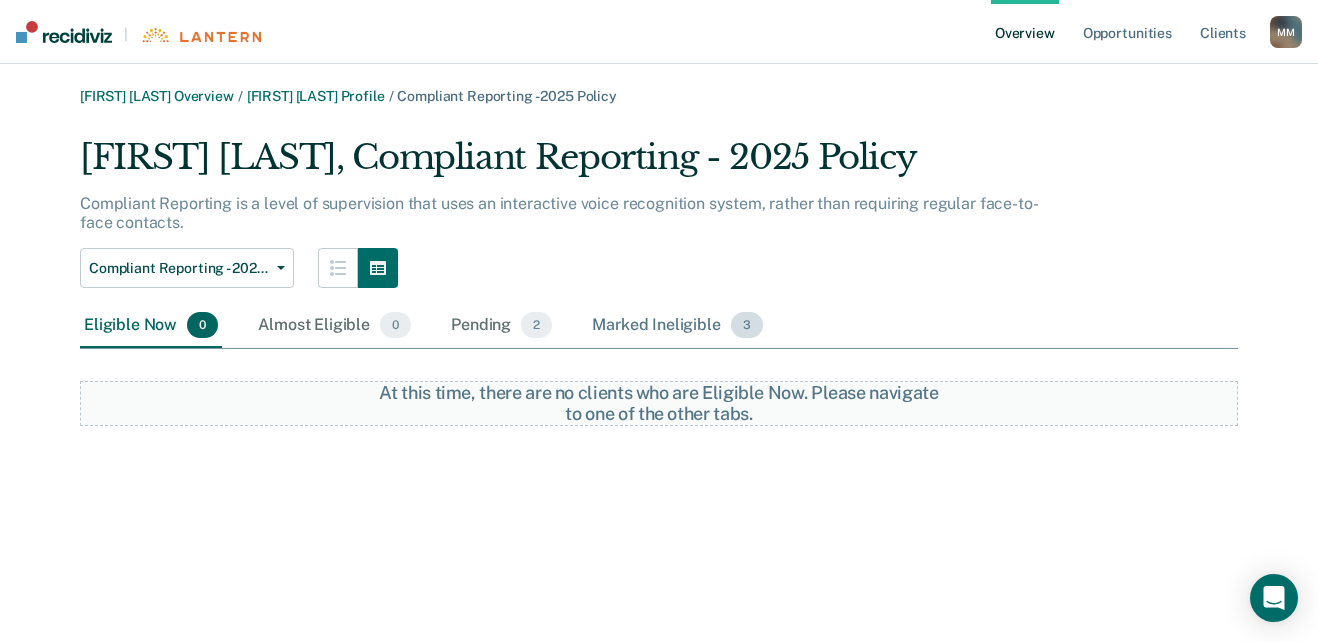 click on "Marked Ineligible 3" at bounding box center (677, 326) 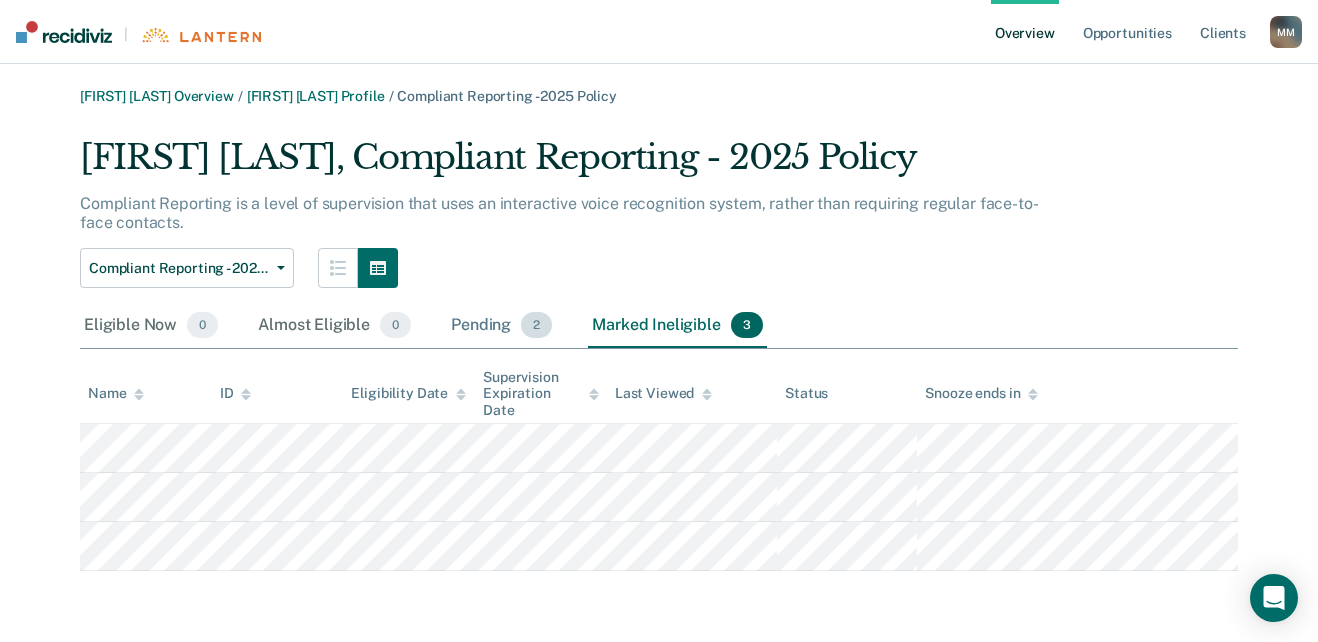 click on "Pending 2" at bounding box center [501, 326] 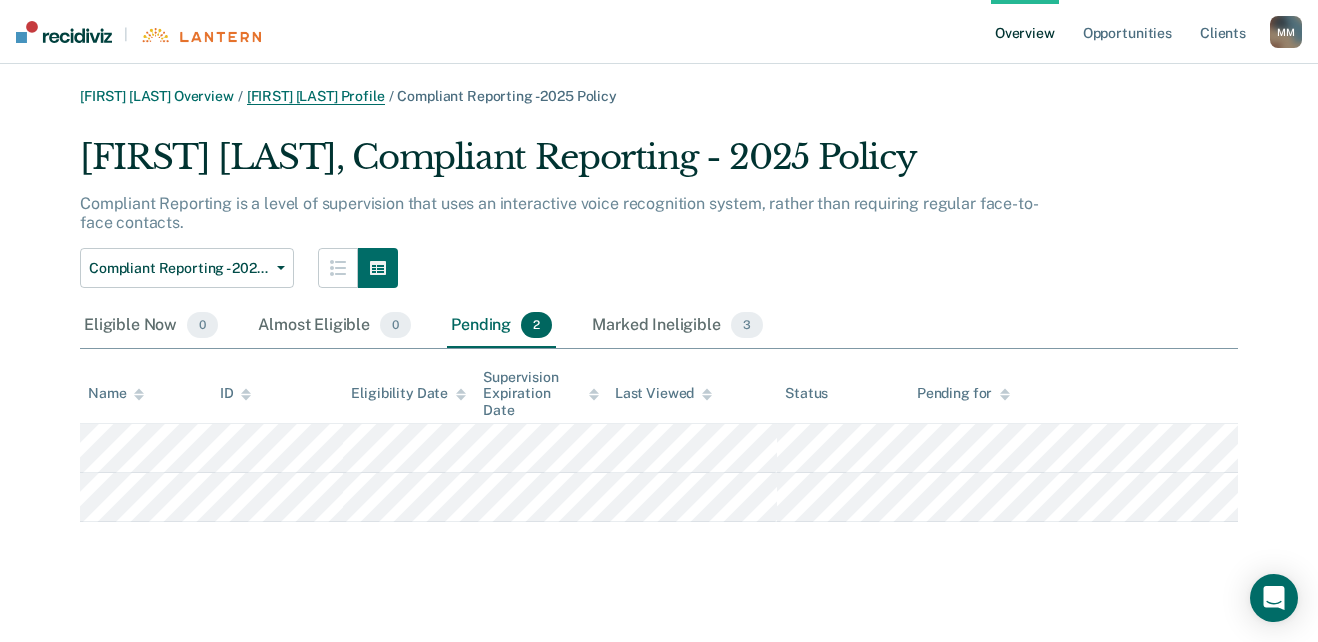 click on "[FIRST] [LAST] Profile" at bounding box center (316, 96) 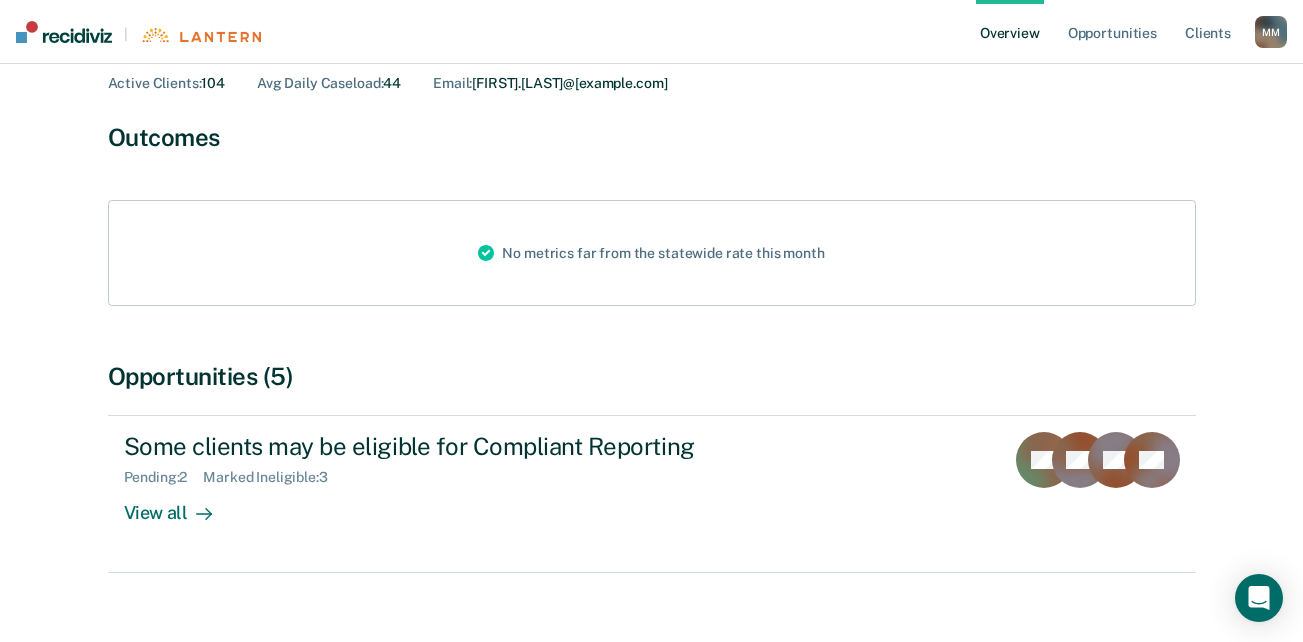 scroll, scrollTop: 162, scrollLeft: 0, axis: vertical 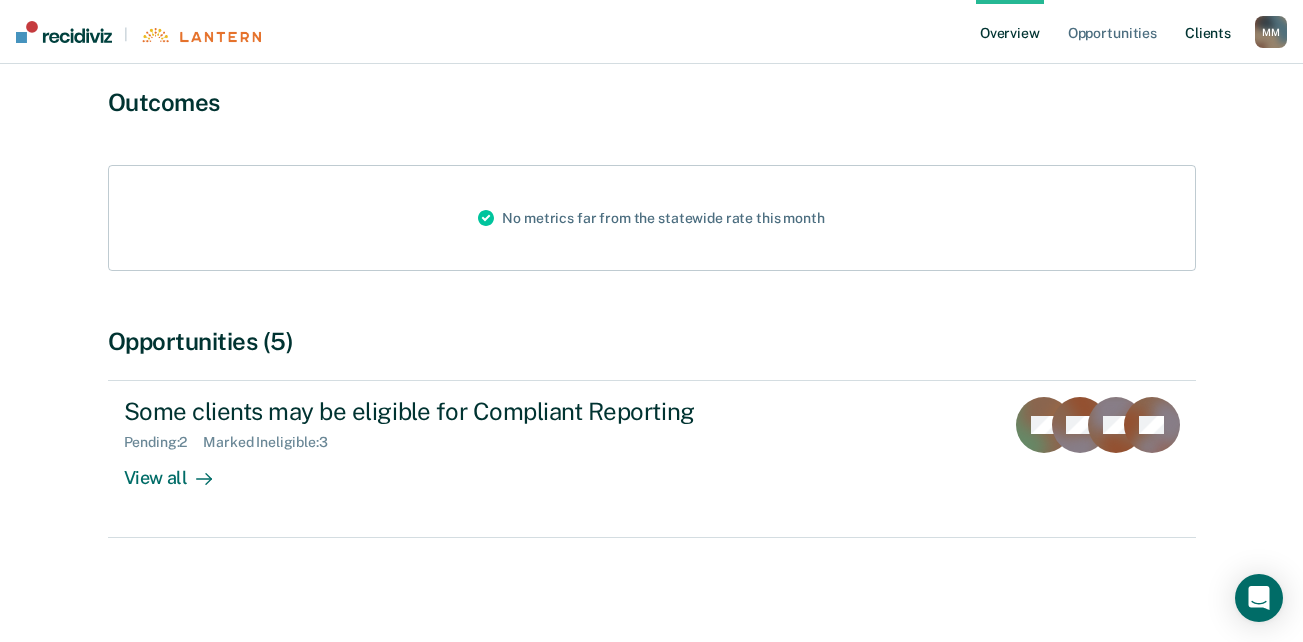 click on "Client s" at bounding box center [1208, 32] 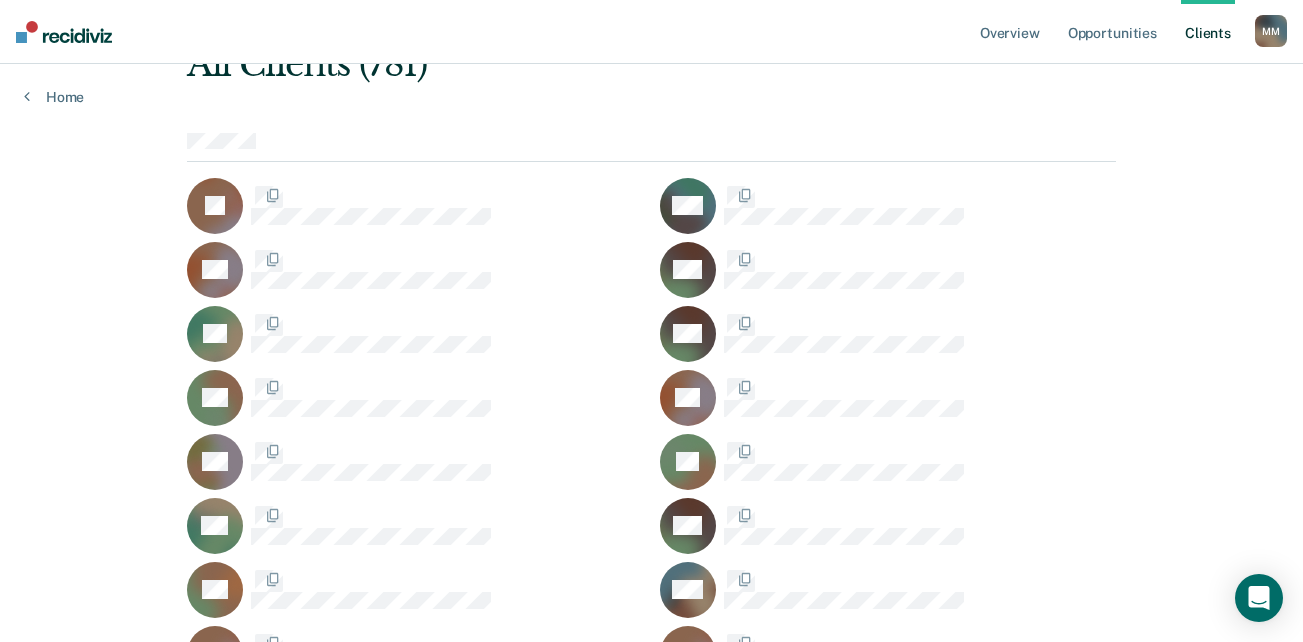 scroll, scrollTop: 0, scrollLeft: 0, axis: both 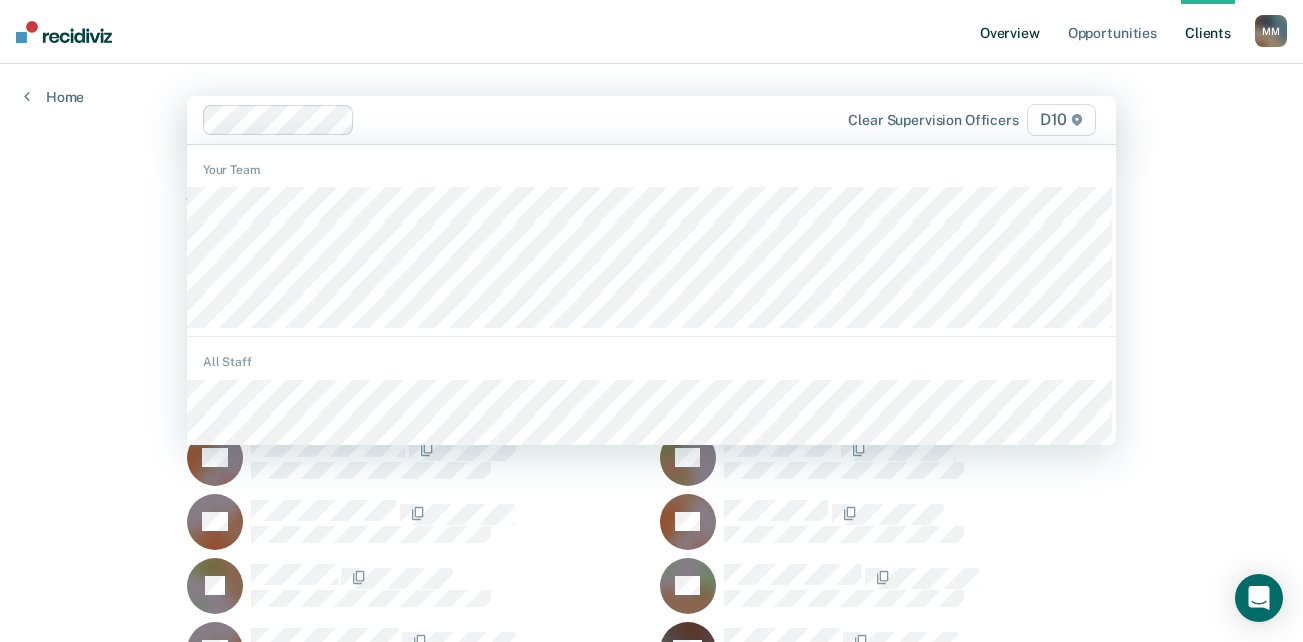 click on "Overview" at bounding box center (1010, 32) 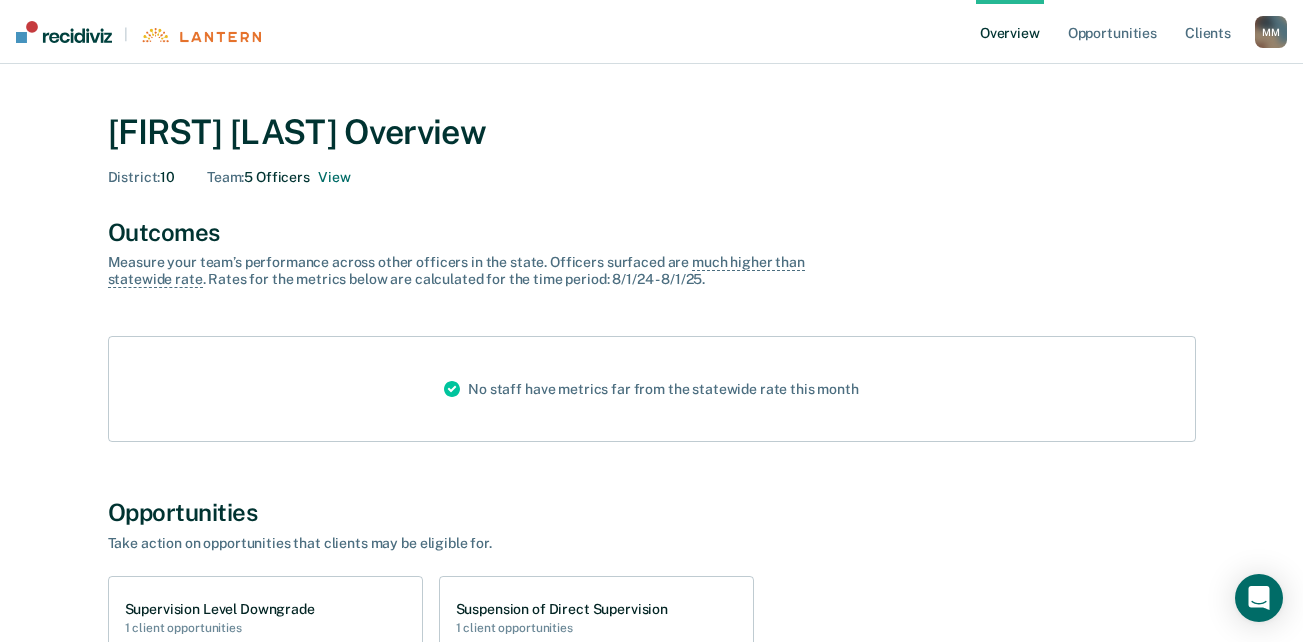 click 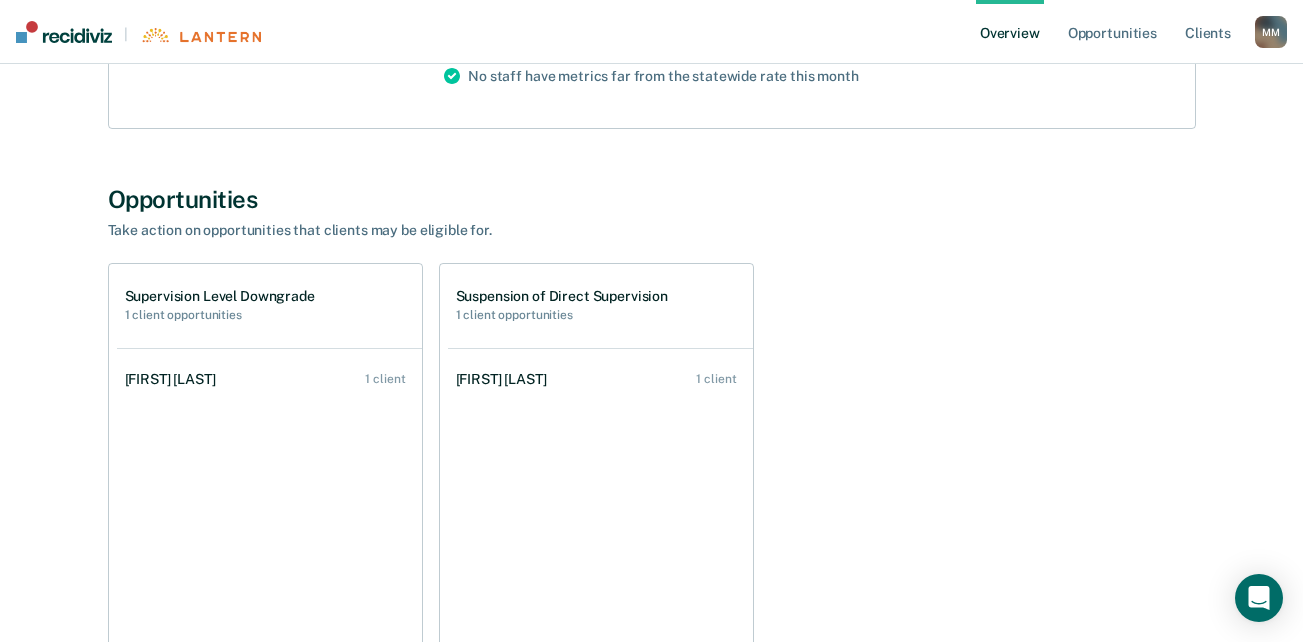 scroll, scrollTop: 316, scrollLeft: 0, axis: vertical 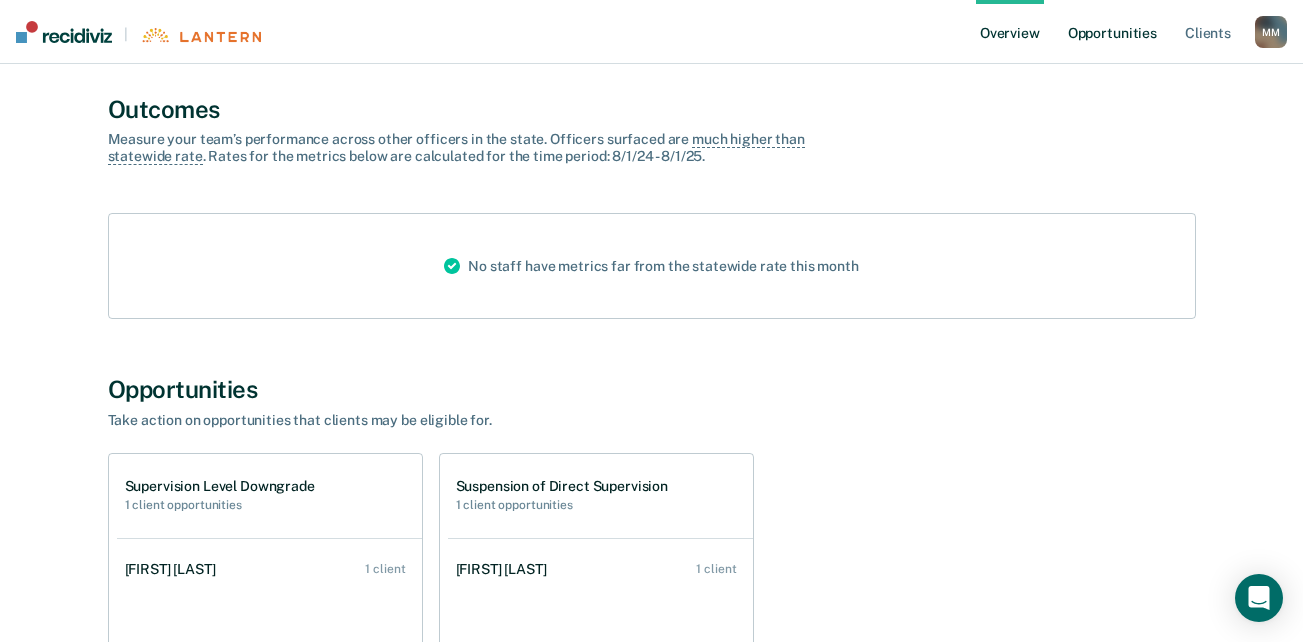 click on "Opportunities" at bounding box center [1112, 32] 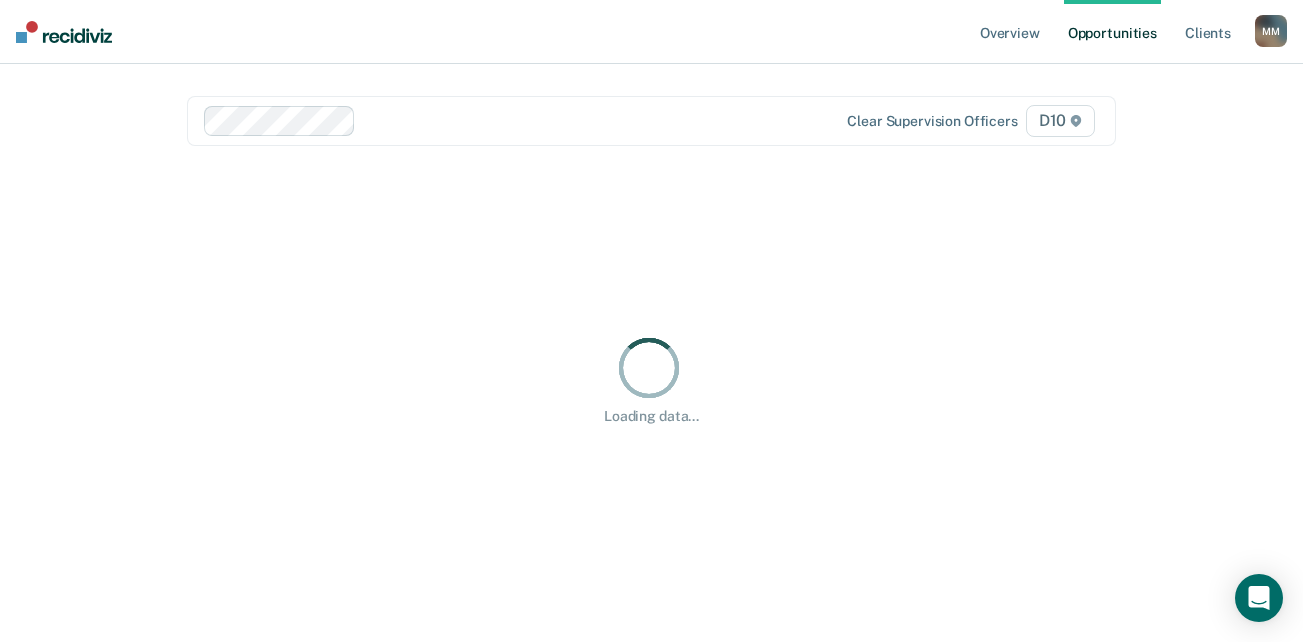 scroll, scrollTop: 0, scrollLeft: 0, axis: both 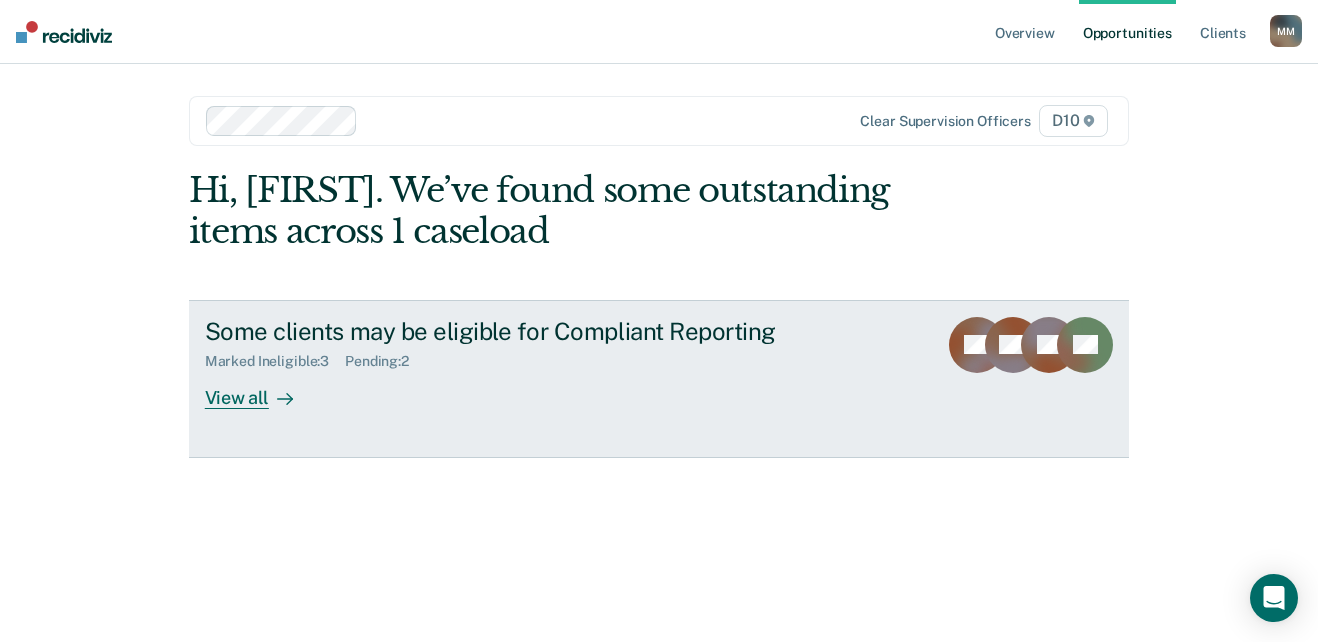 click on "View all" at bounding box center (261, 389) 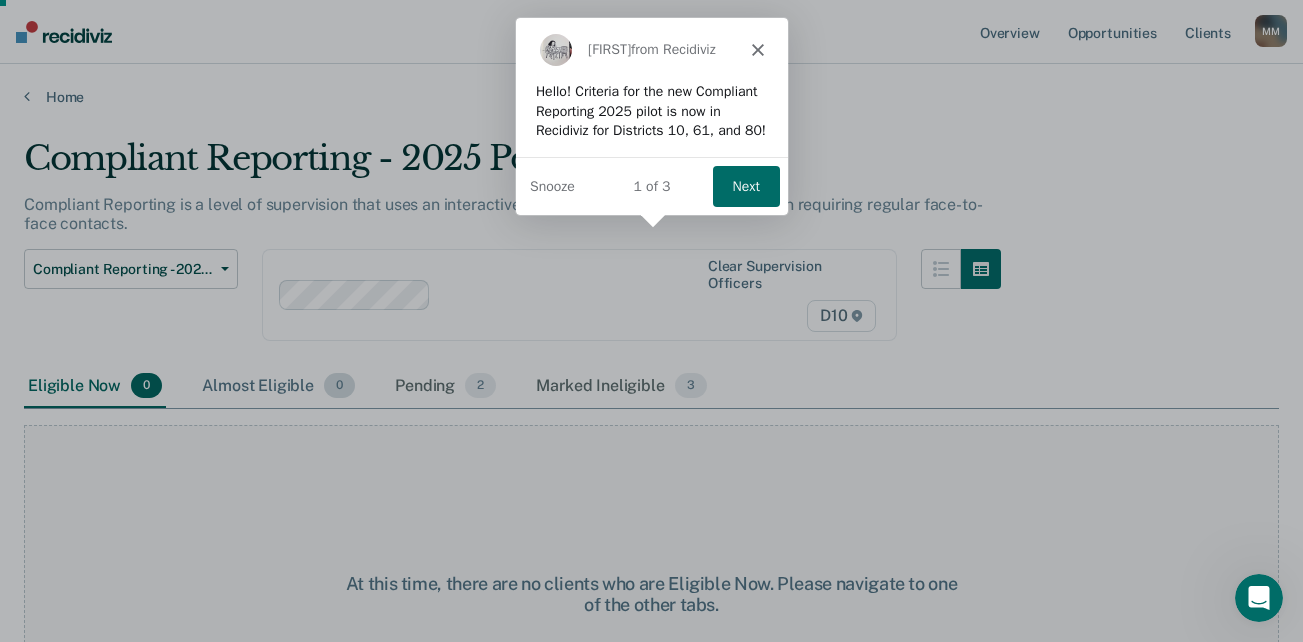 scroll, scrollTop: 0, scrollLeft: 0, axis: both 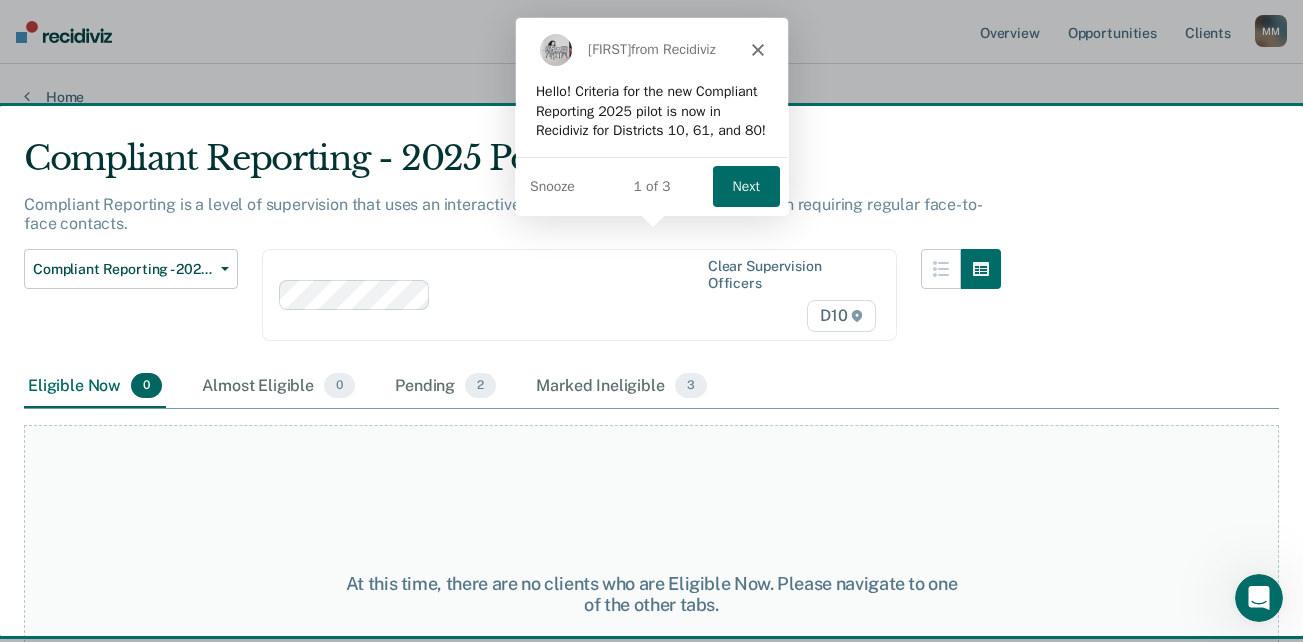 click at bounding box center [651, 321] 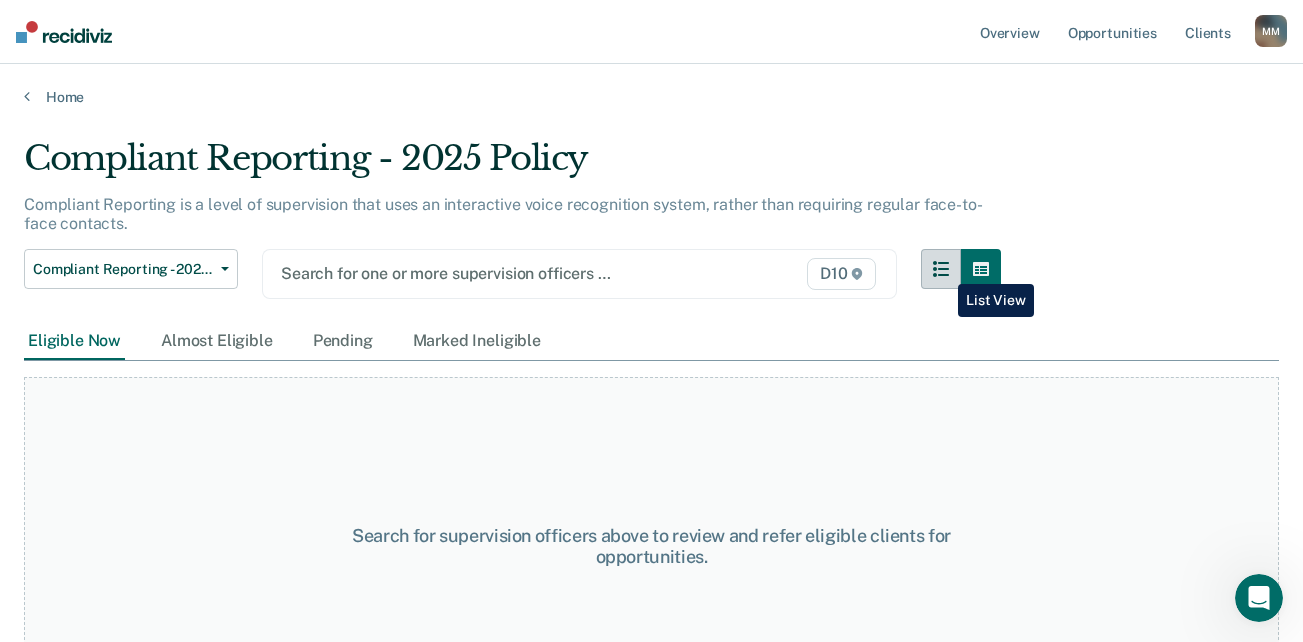 click at bounding box center [941, 269] 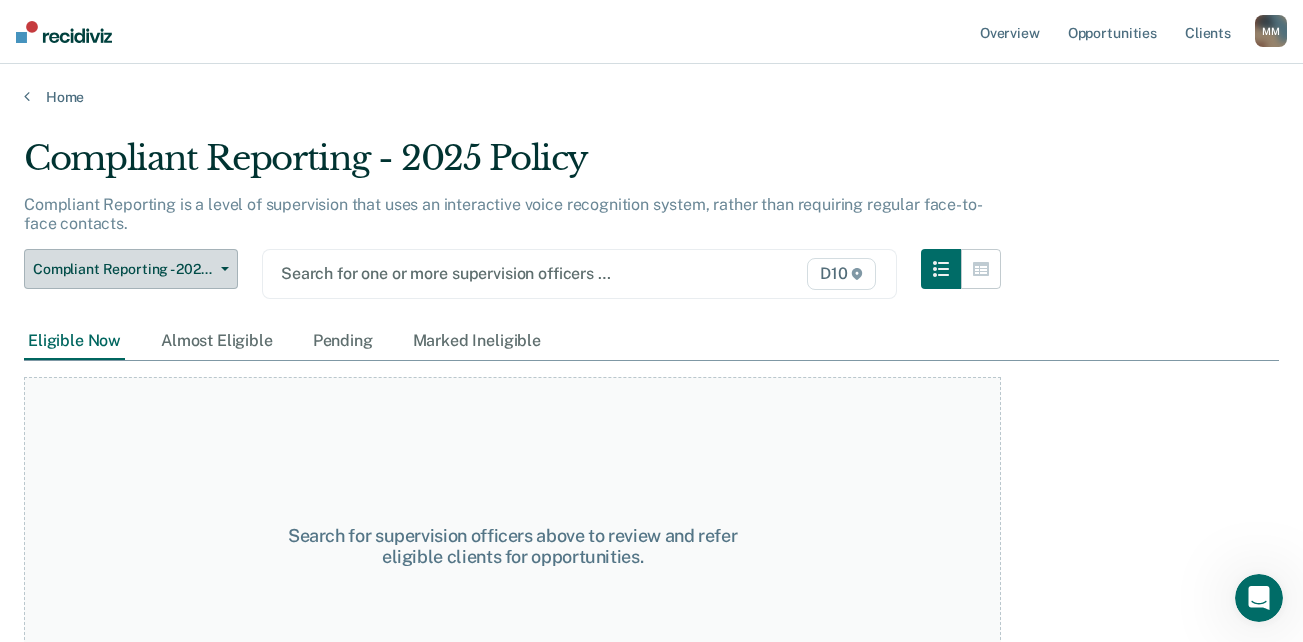 click on "Compliant Reporting - 2025 Policy" at bounding box center (123, 269) 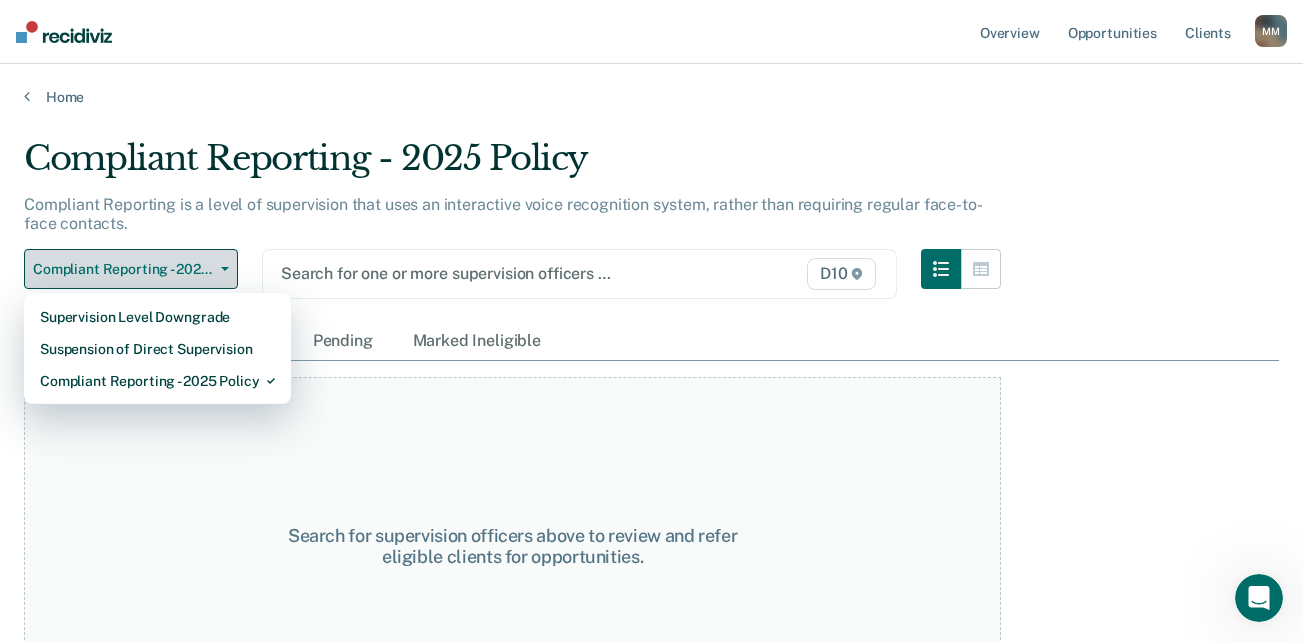 click on "Compliant Reporting - 2025 Policy" at bounding box center [123, 269] 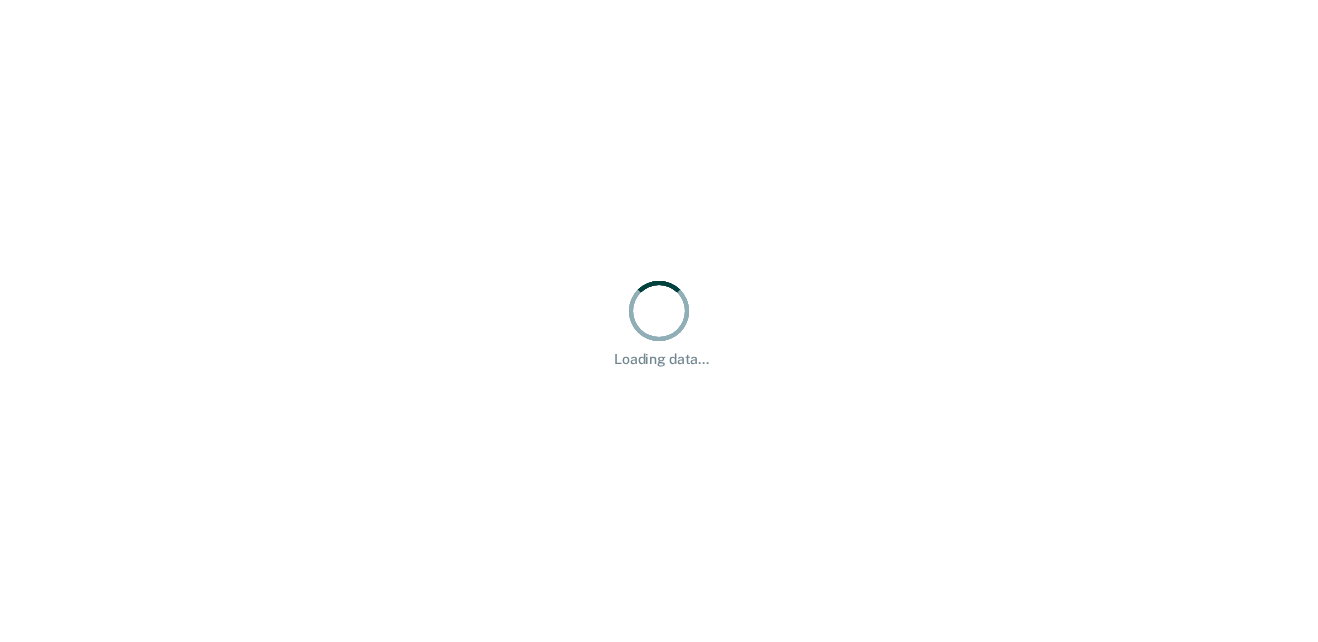 scroll, scrollTop: 0, scrollLeft: 0, axis: both 